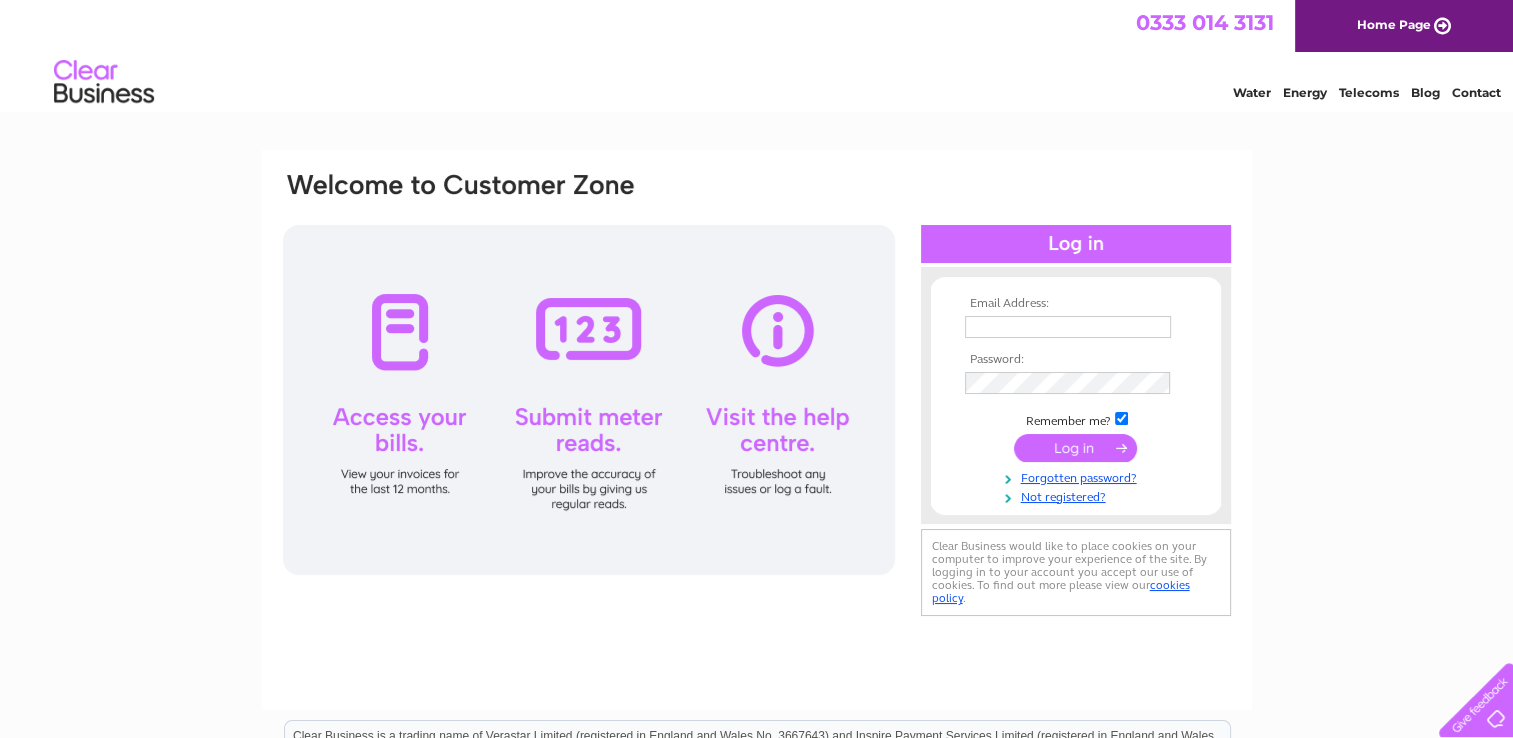 type on "shaun@kingcraig.com" 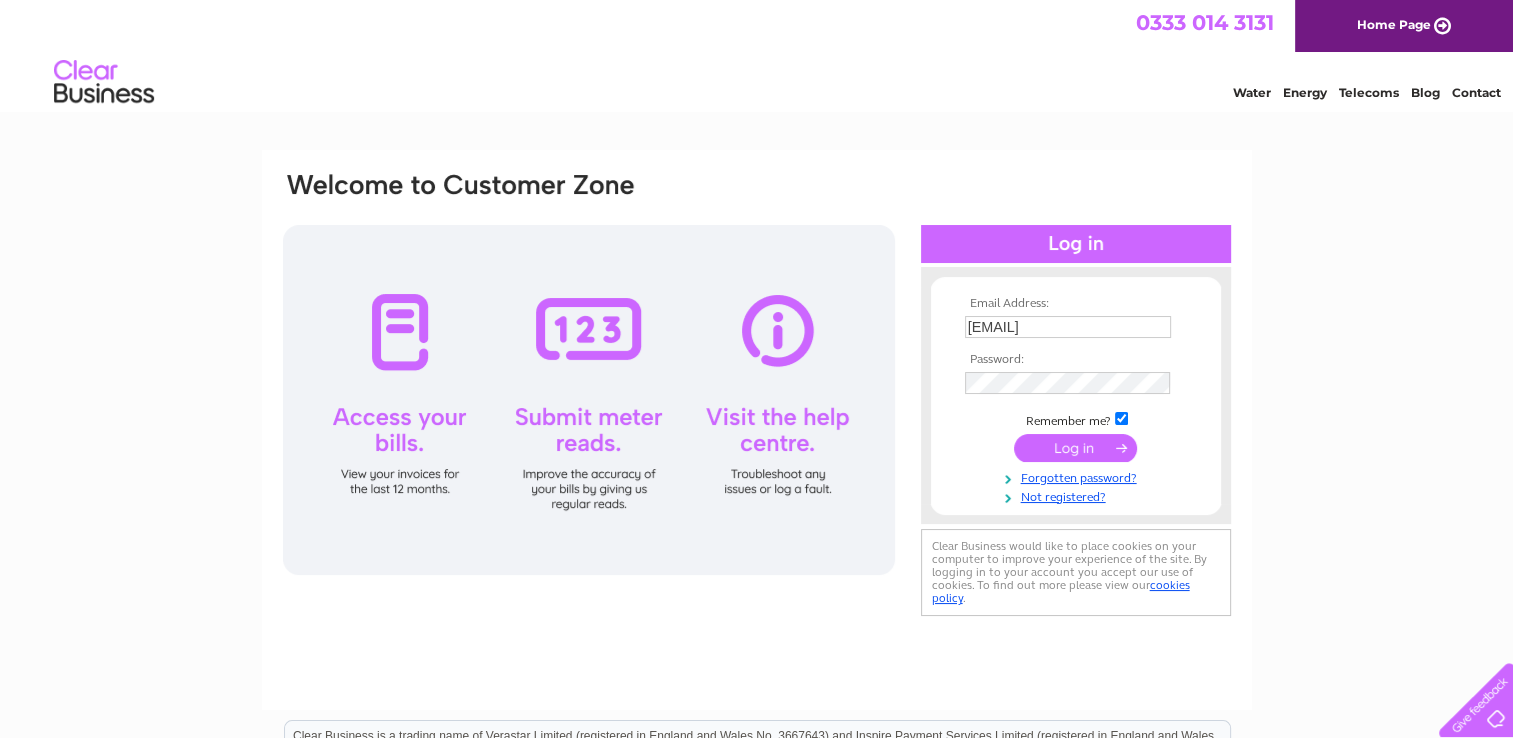 click at bounding box center (1075, 448) 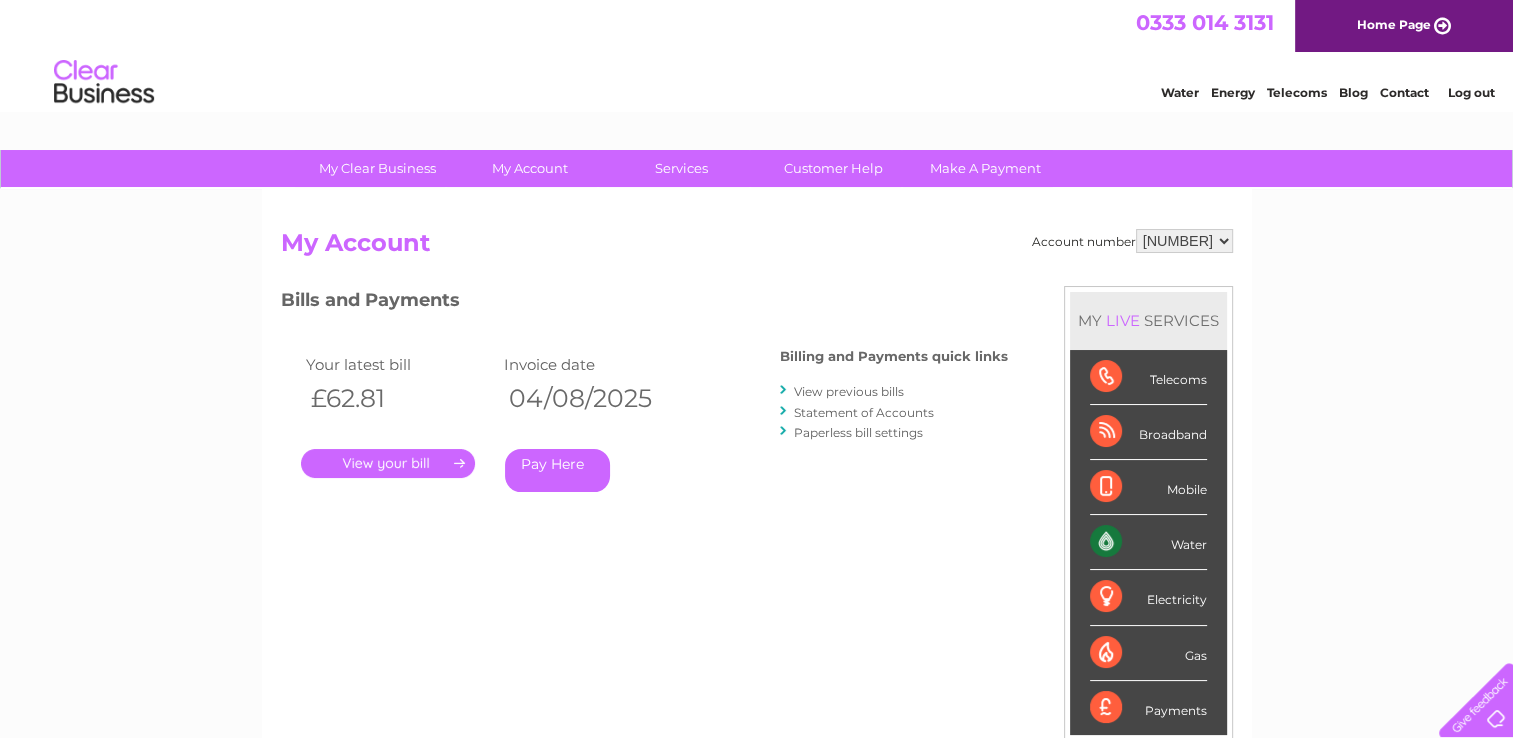 scroll, scrollTop: 0, scrollLeft: 0, axis: both 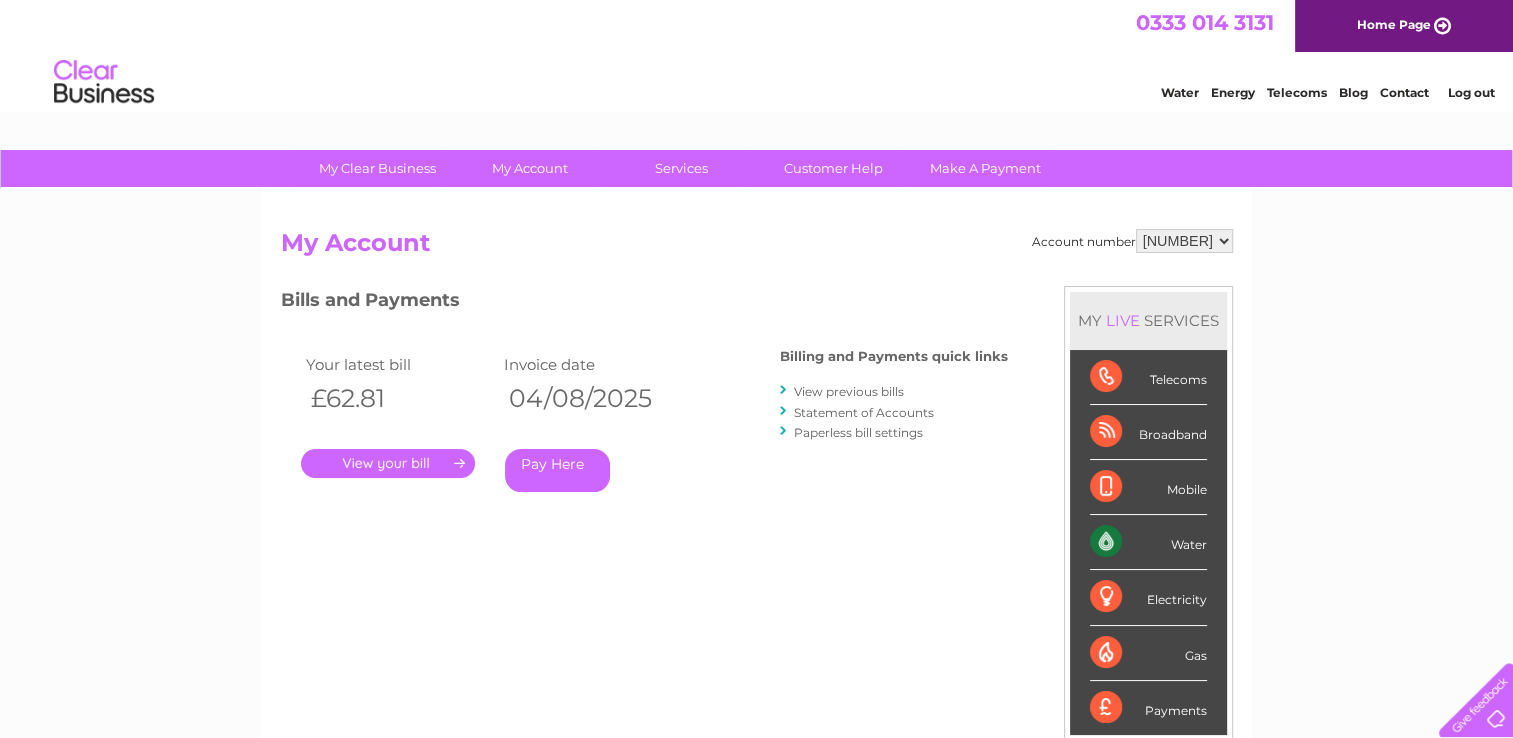 click on "." at bounding box center (388, 463) 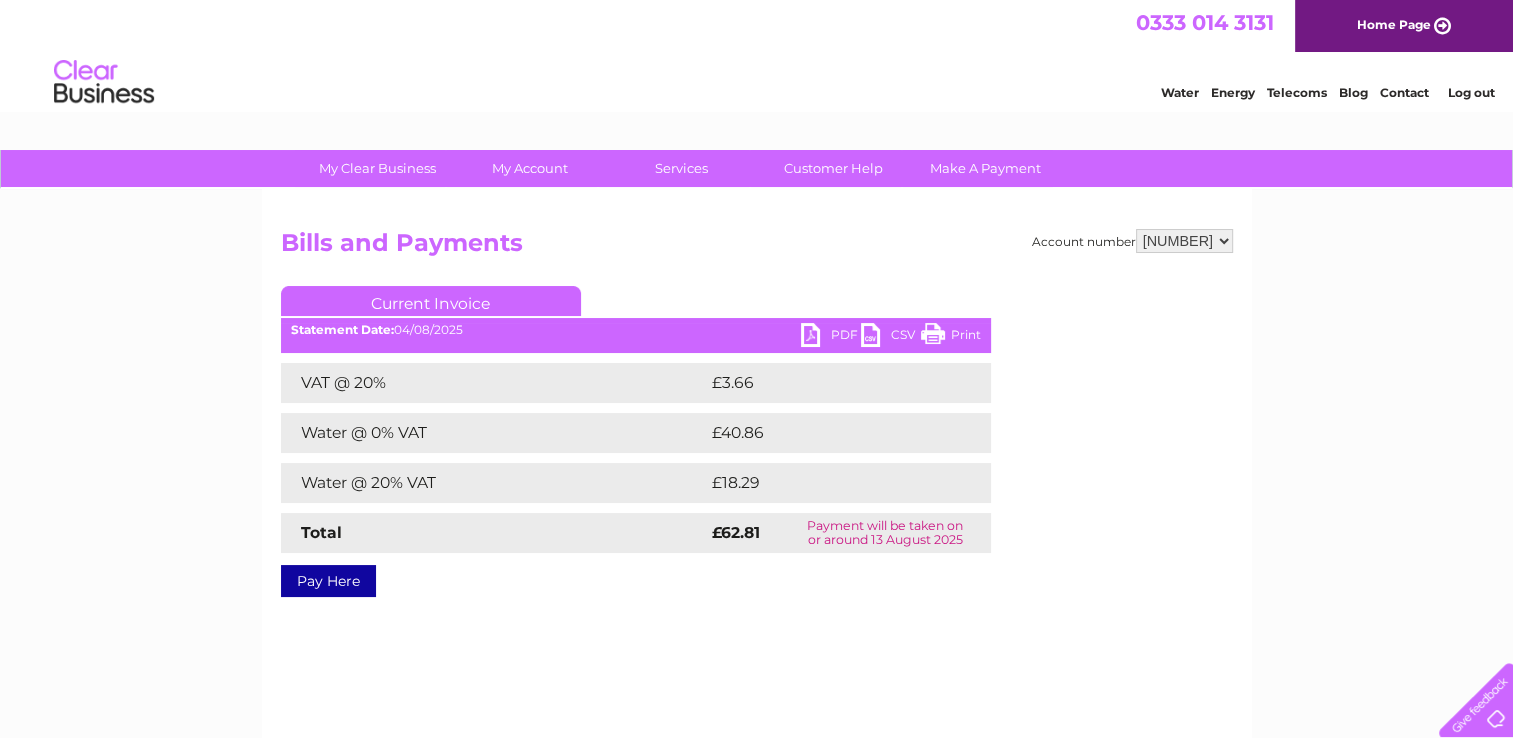 scroll, scrollTop: 0, scrollLeft: 0, axis: both 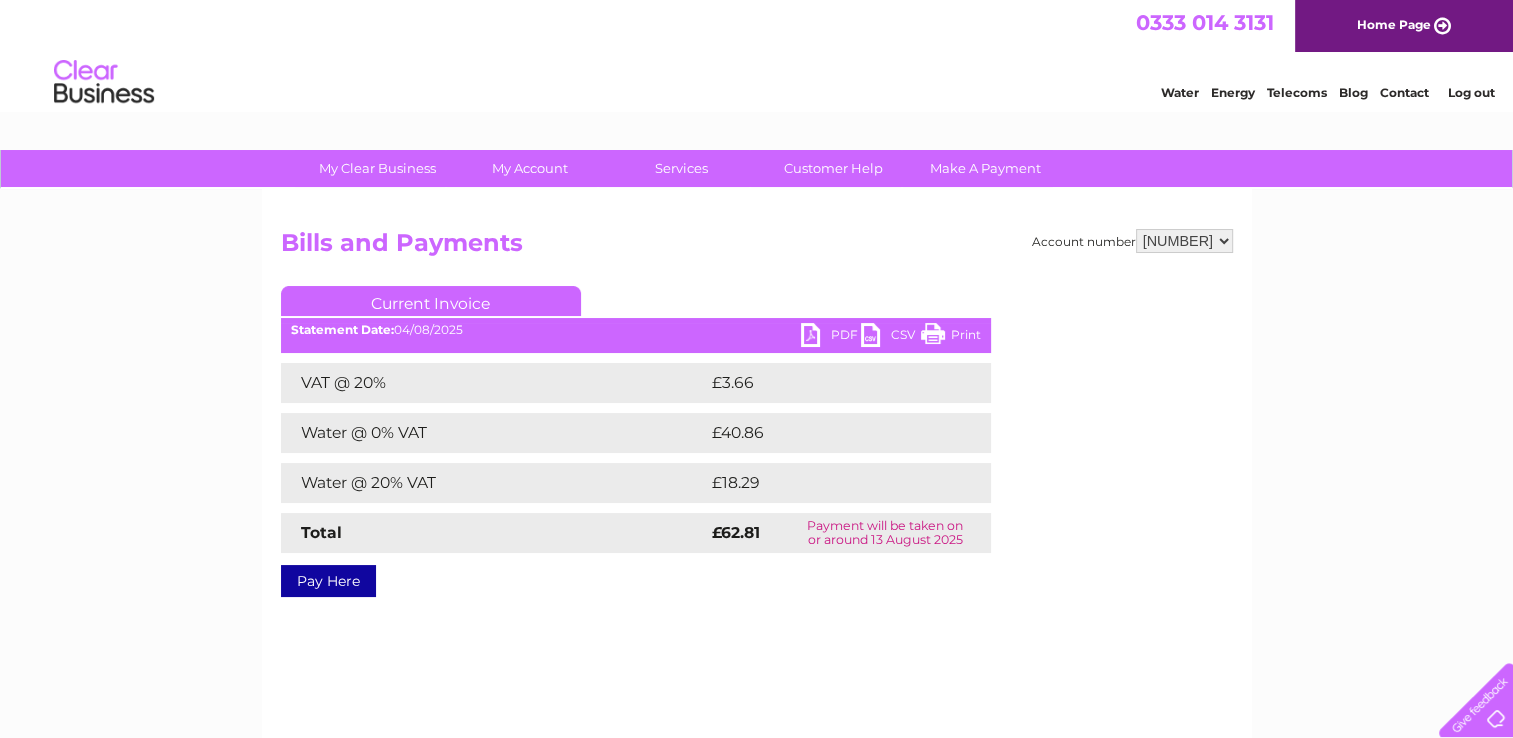 click on "PDF" at bounding box center [831, 337] 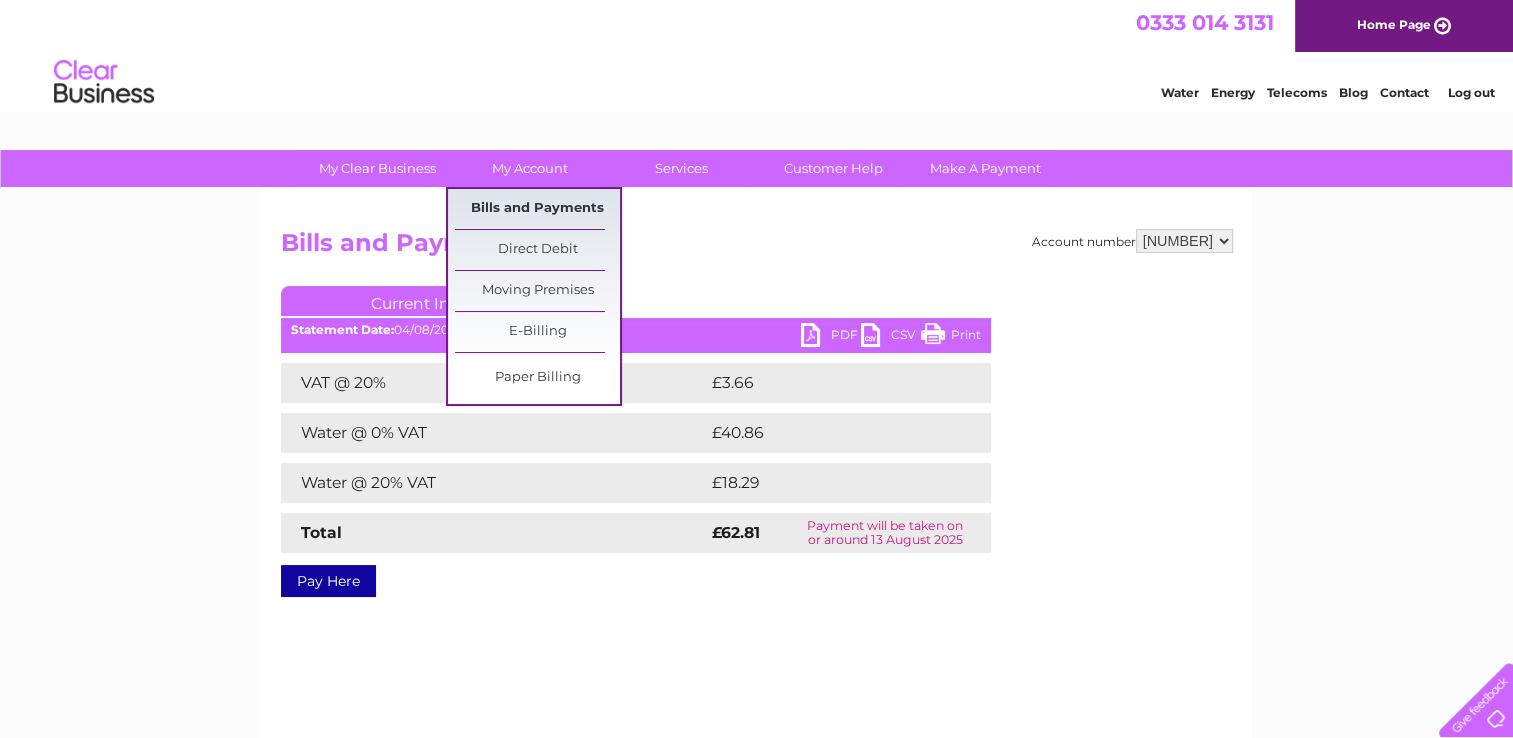 click on "Bills and Payments" at bounding box center (537, 209) 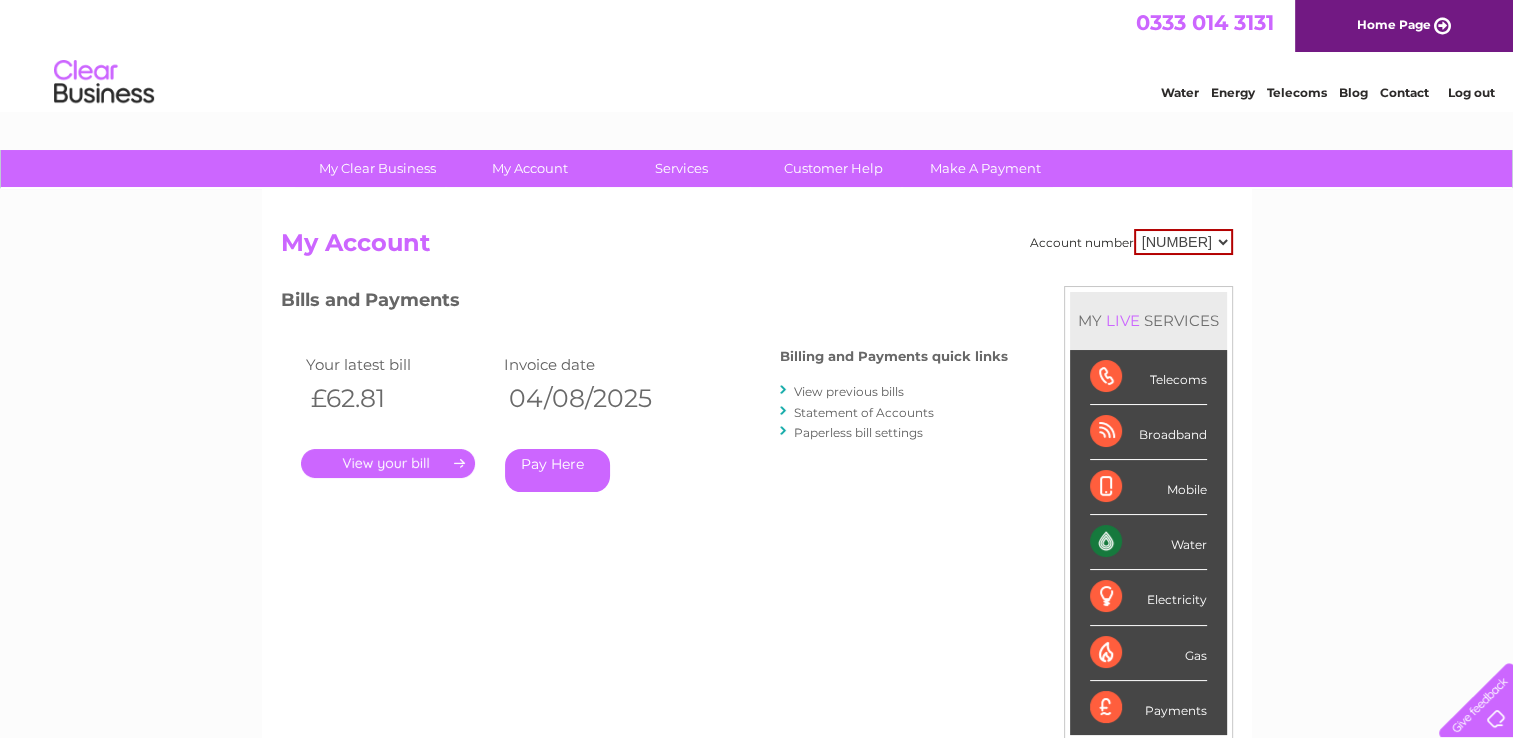 scroll, scrollTop: 0, scrollLeft: 0, axis: both 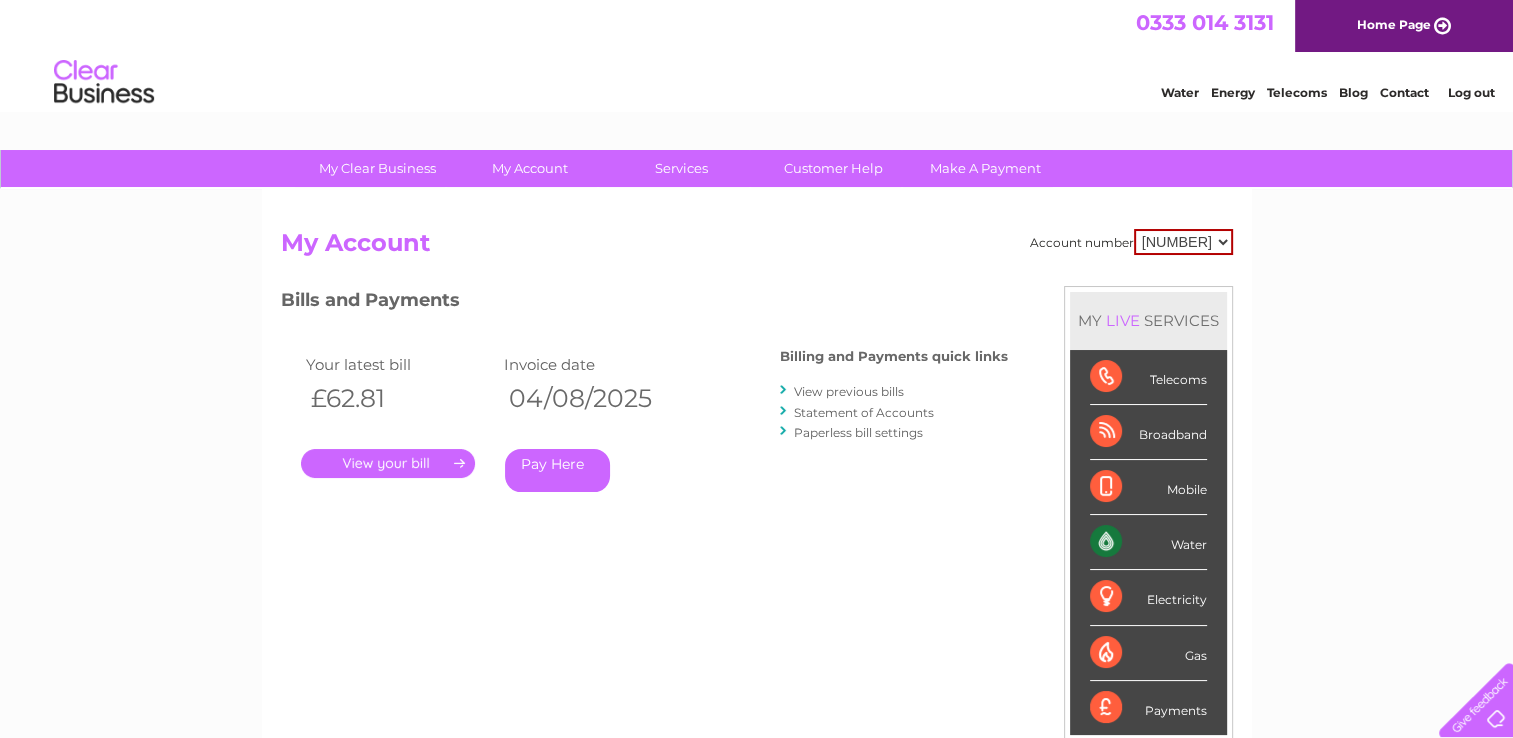 click on "View previous bills" at bounding box center (849, 391) 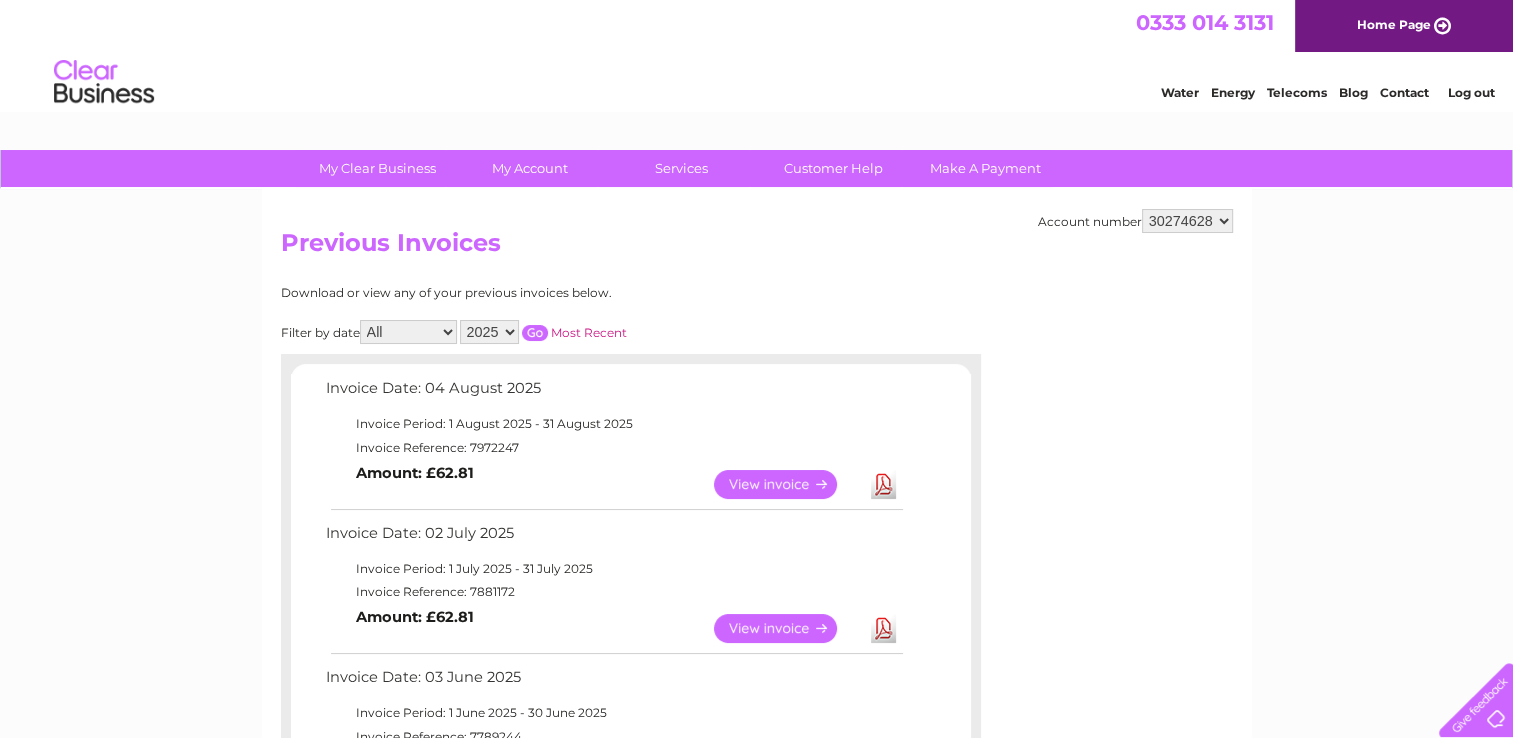 scroll, scrollTop: 0, scrollLeft: 0, axis: both 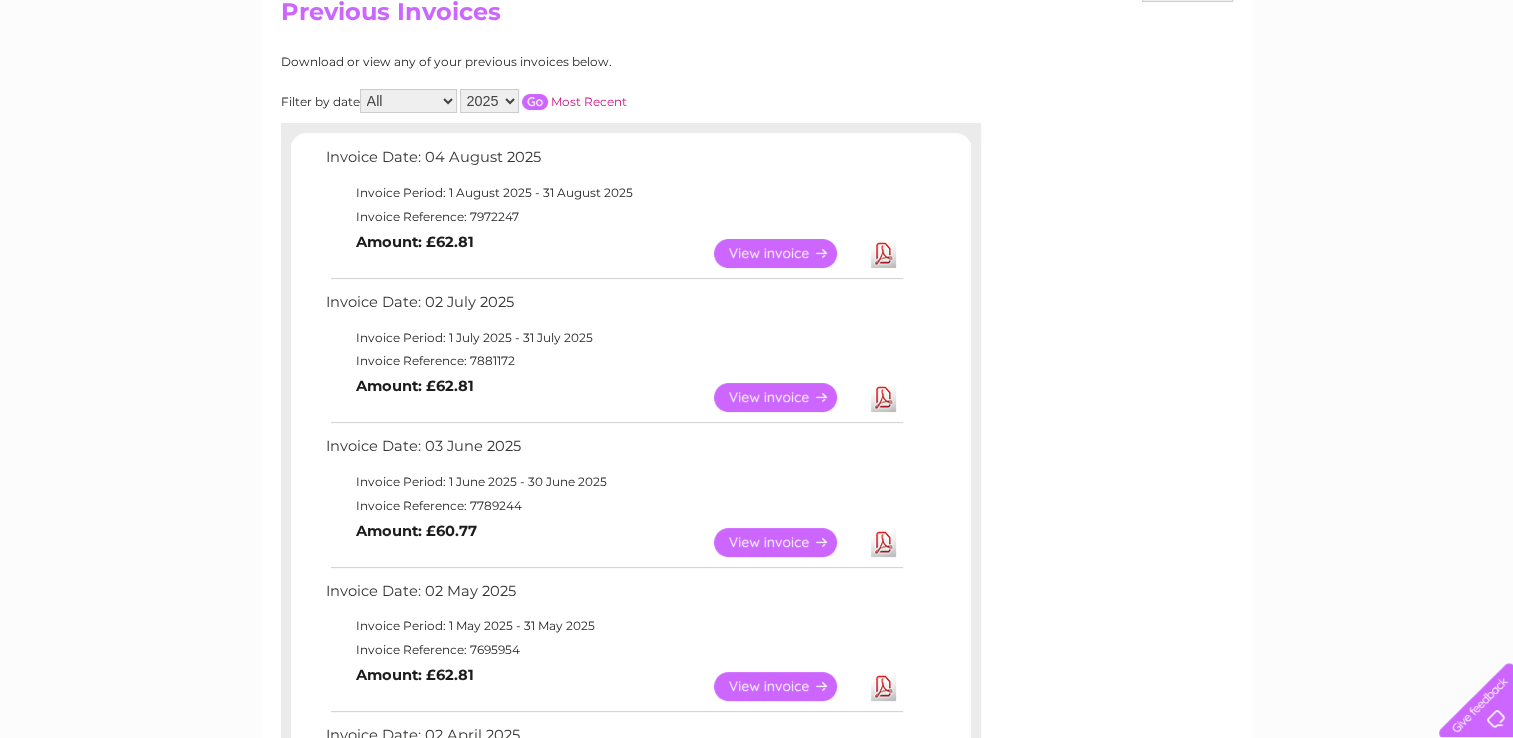 click on "Download" at bounding box center (883, 253) 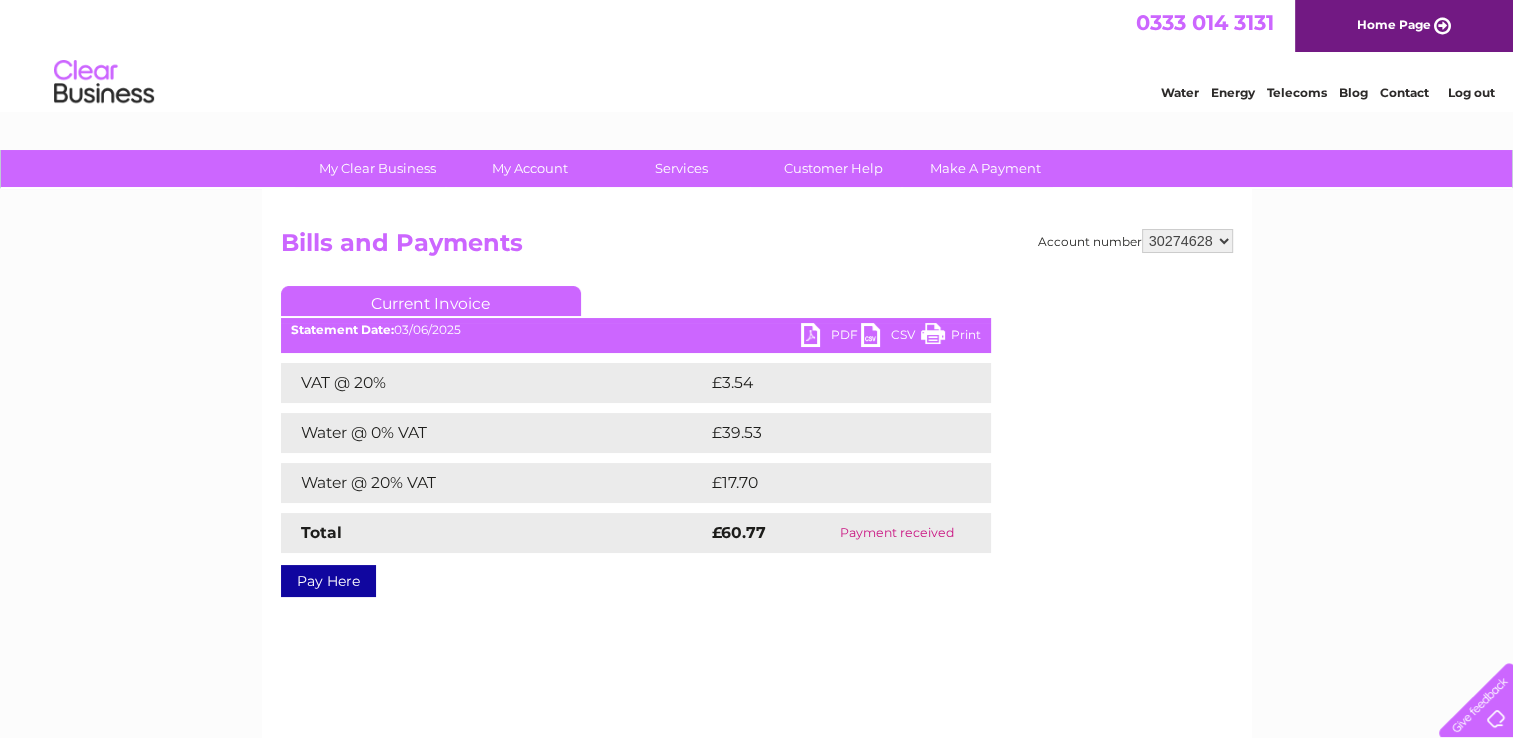 scroll, scrollTop: 0, scrollLeft: 0, axis: both 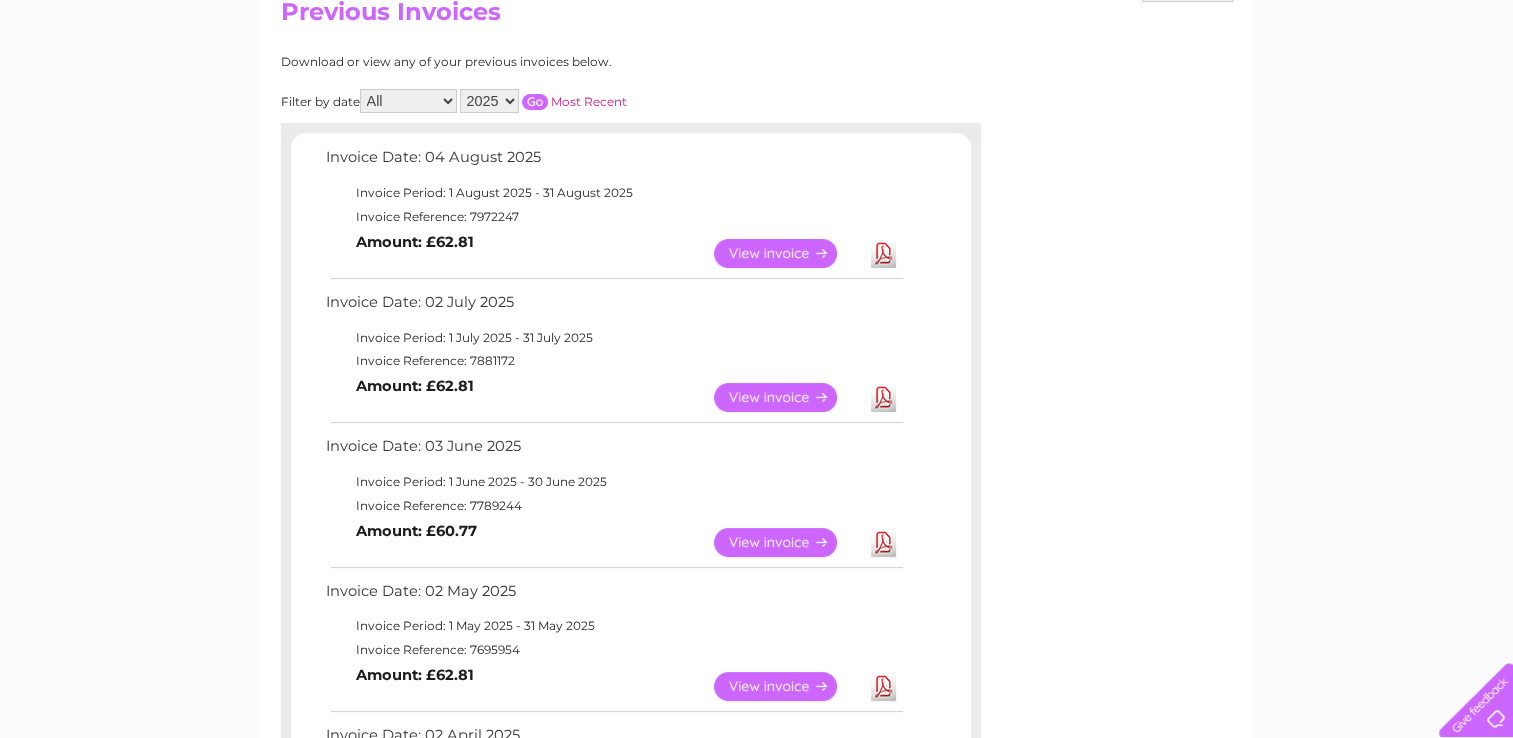 click on "Download" at bounding box center (883, 686) 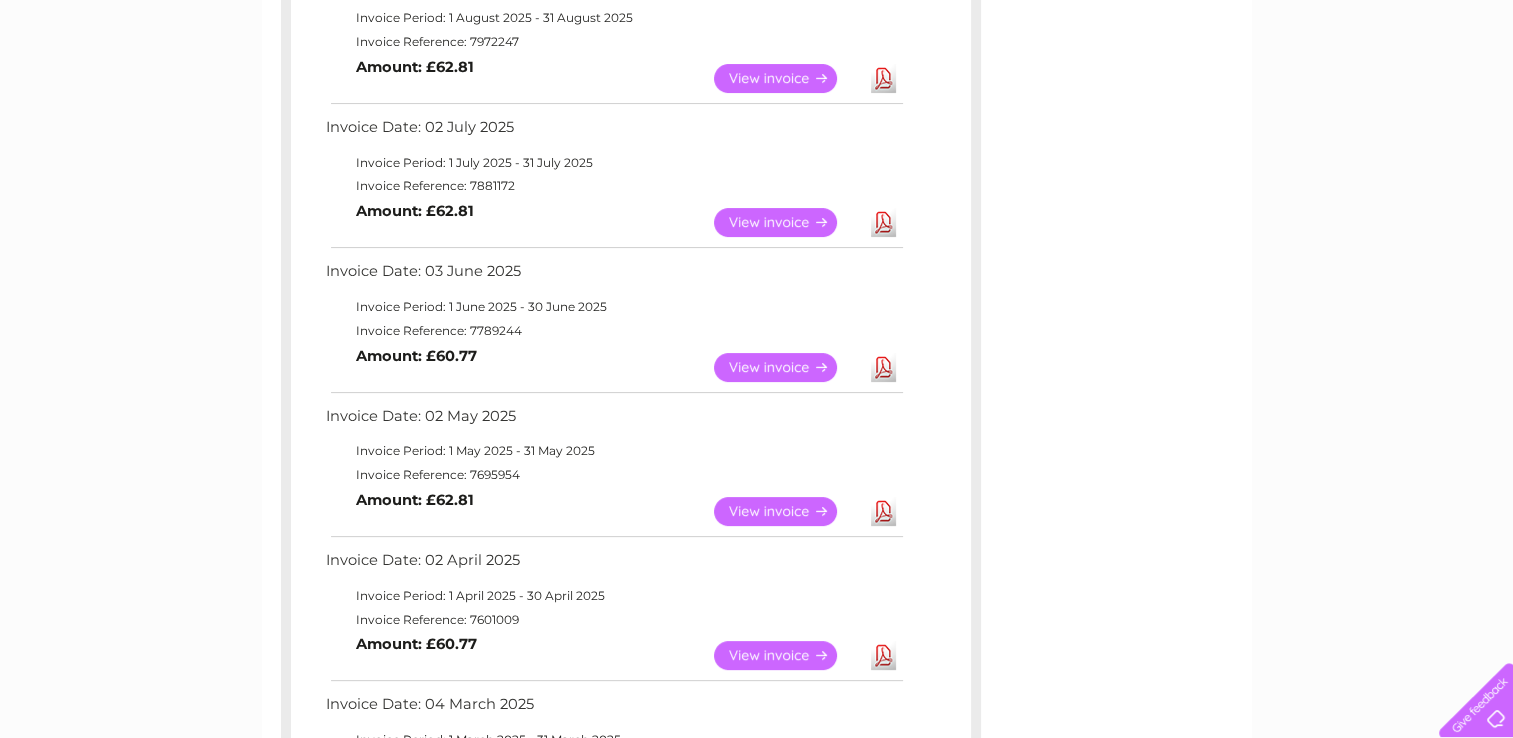 scroll, scrollTop: 411, scrollLeft: 0, axis: vertical 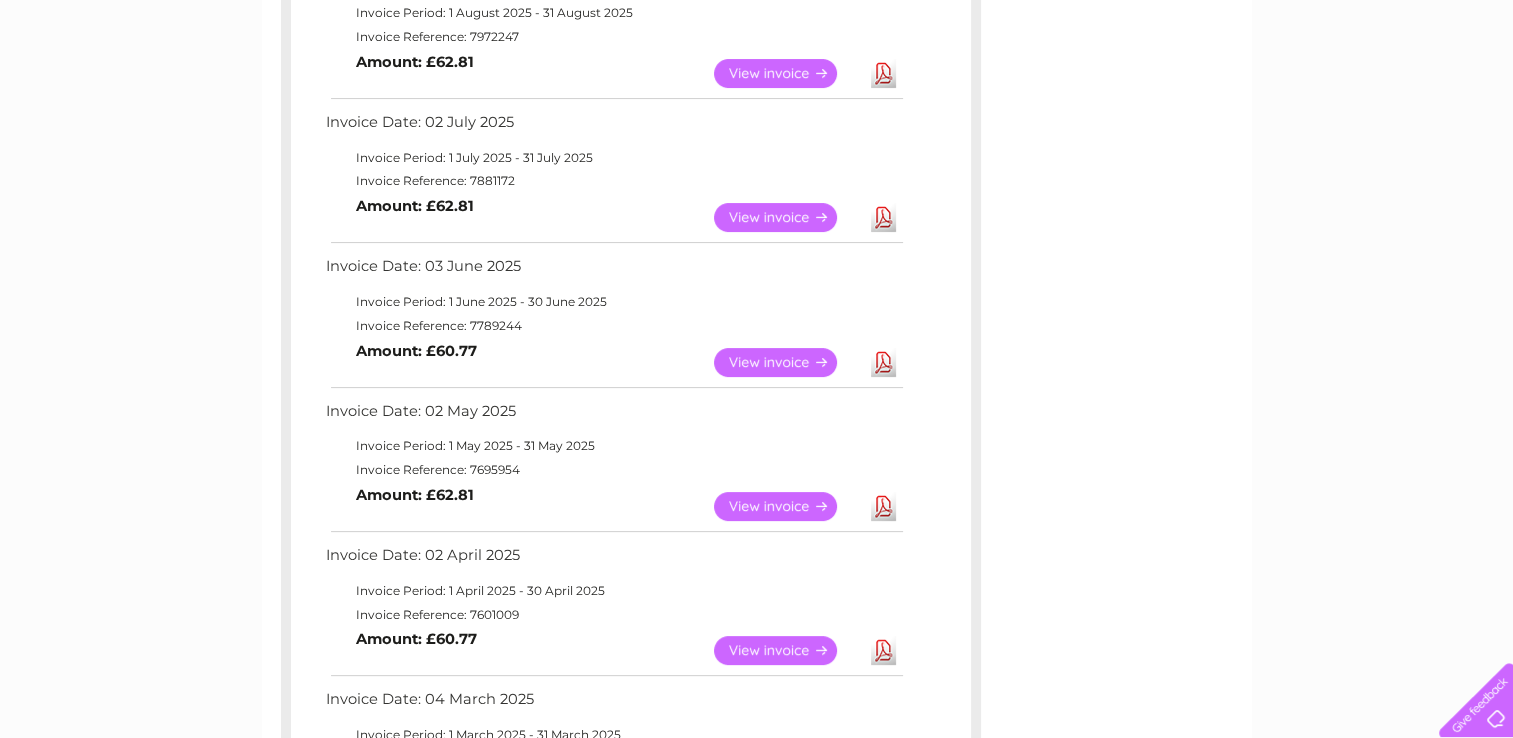 click on "Download" at bounding box center [883, 506] 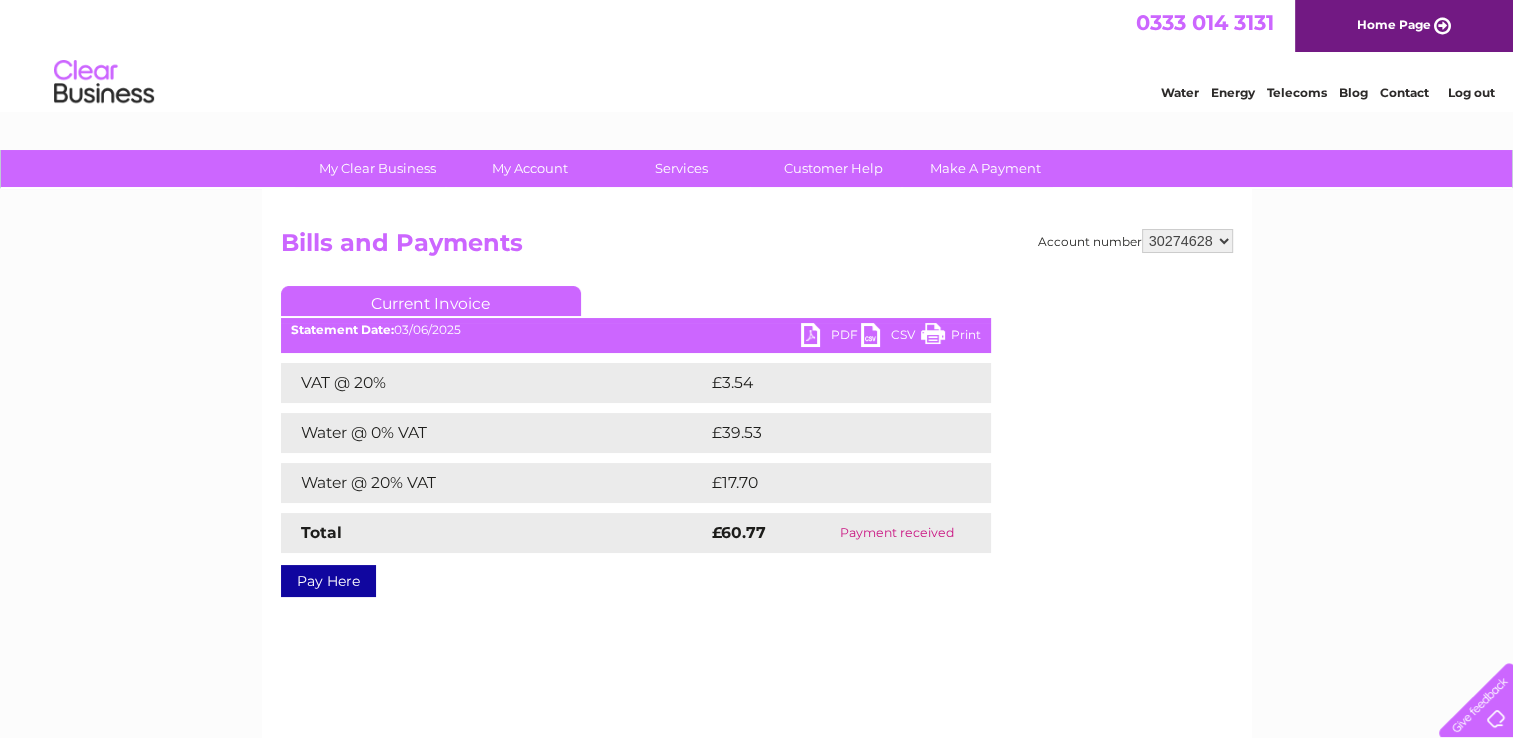 scroll, scrollTop: 0, scrollLeft: 0, axis: both 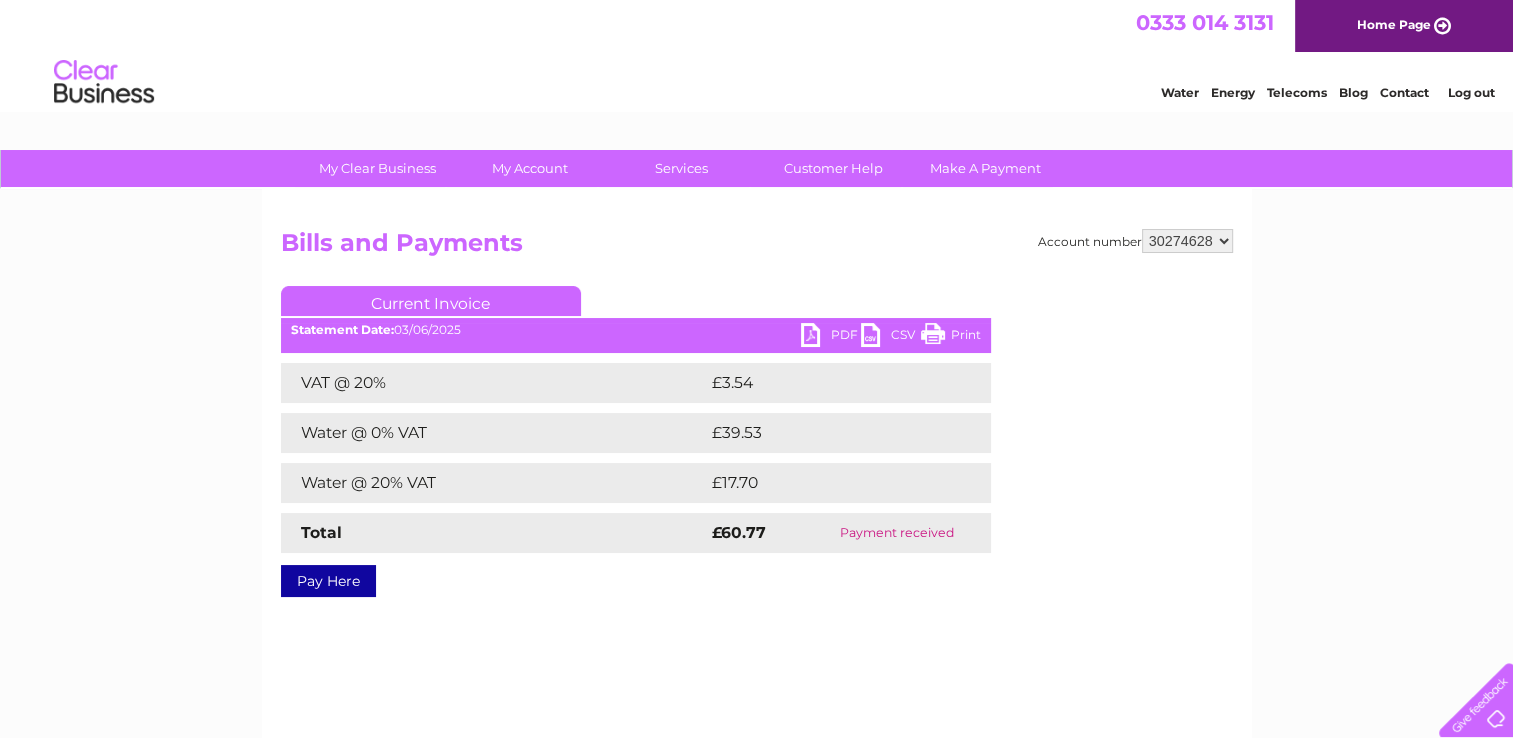 click on "PDF" at bounding box center [831, 337] 